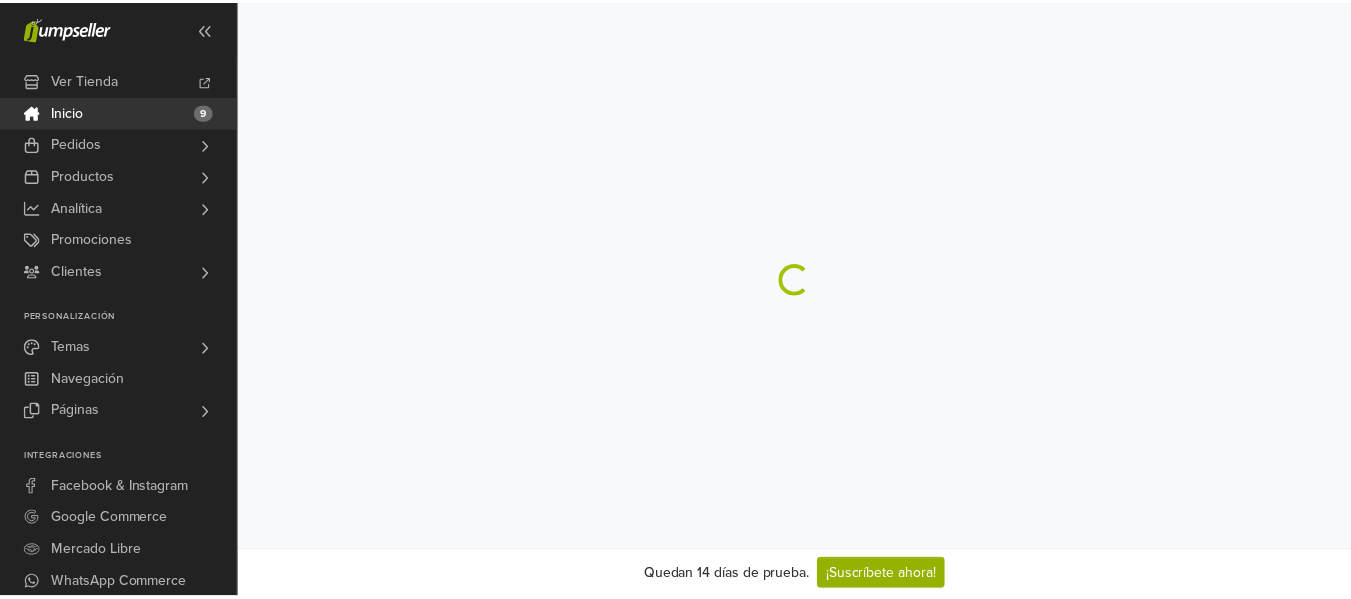 scroll, scrollTop: 0, scrollLeft: 0, axis: both 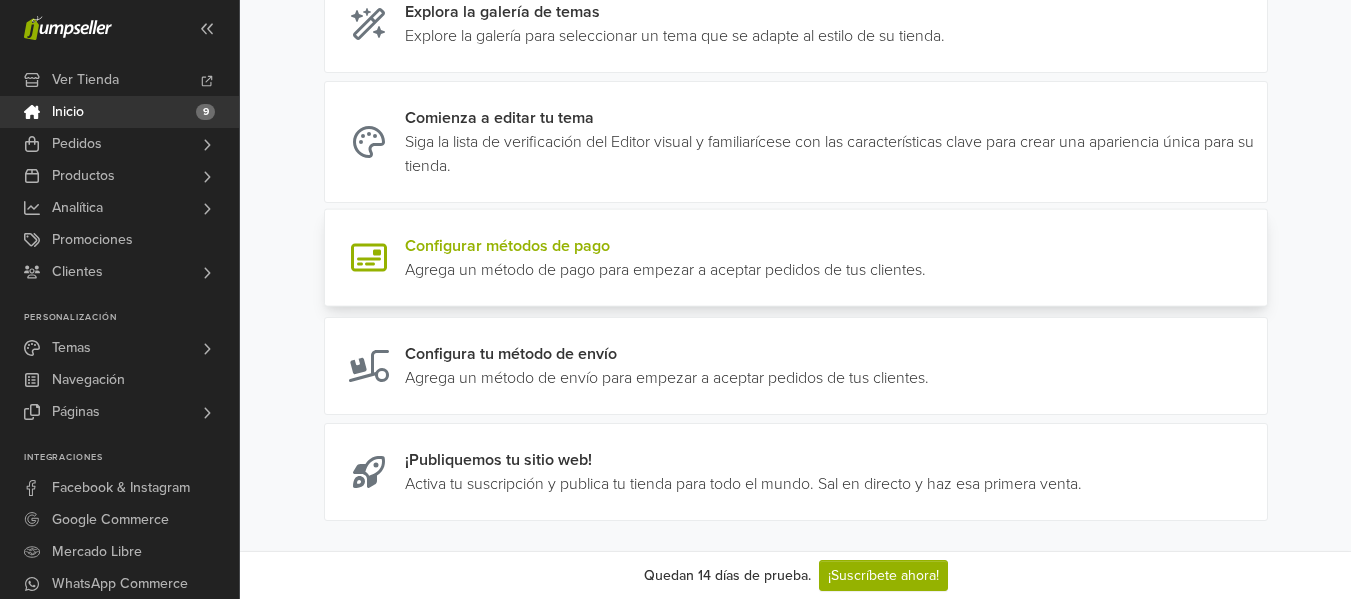 click at bounding box center [926, 258] 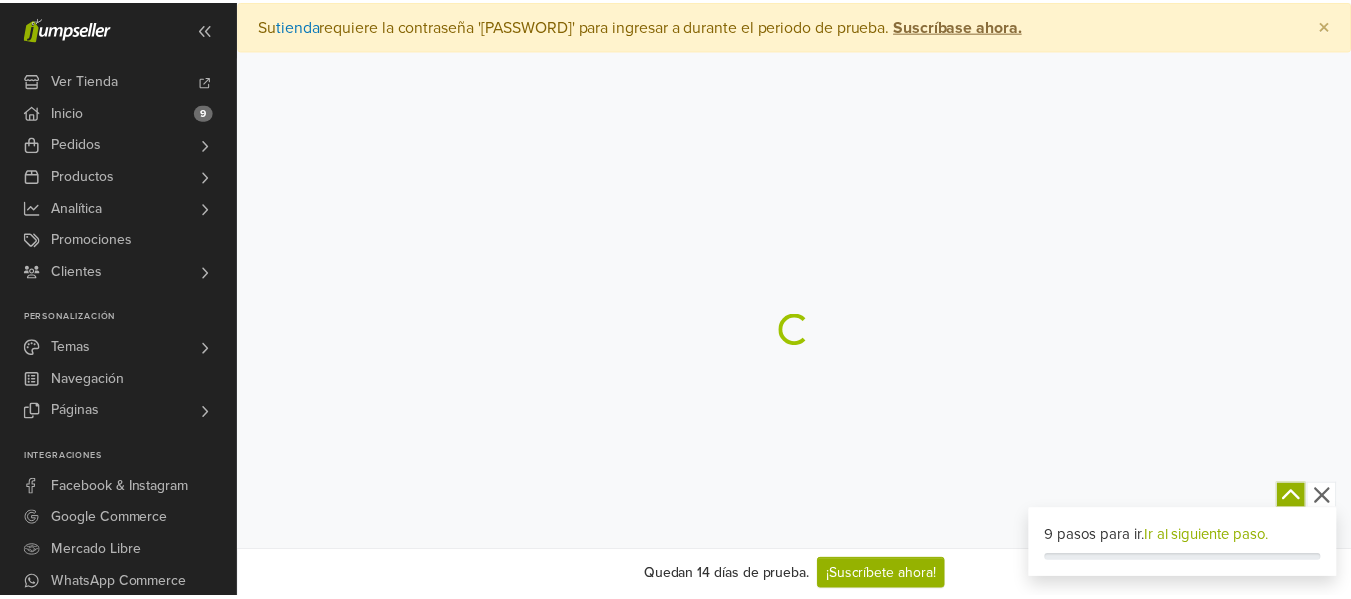 scroll, scrollTop: 0, scrollLeft: 0, axis: both 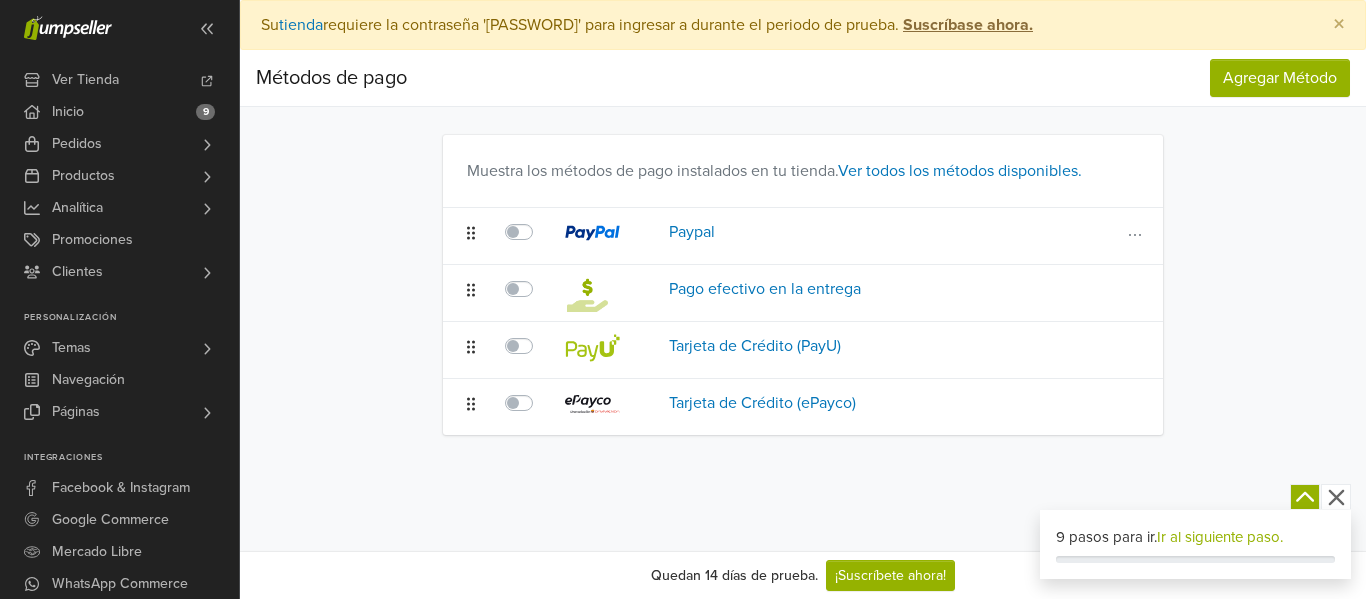 click at bounding box center (541, 220) 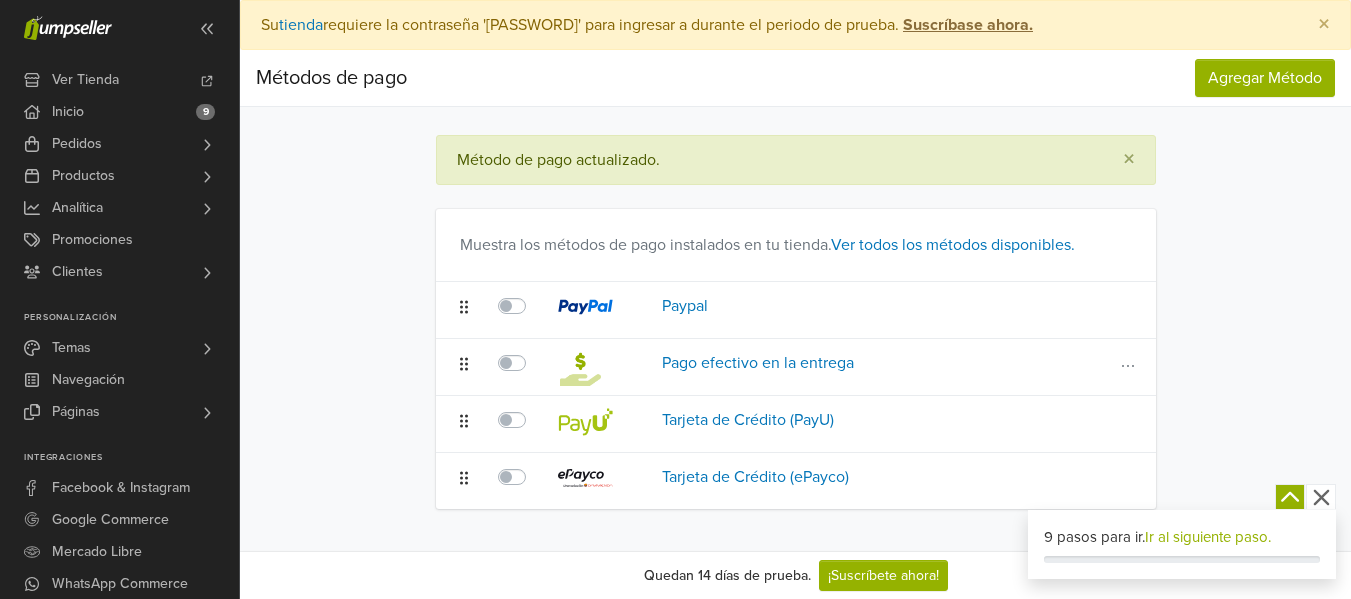 click 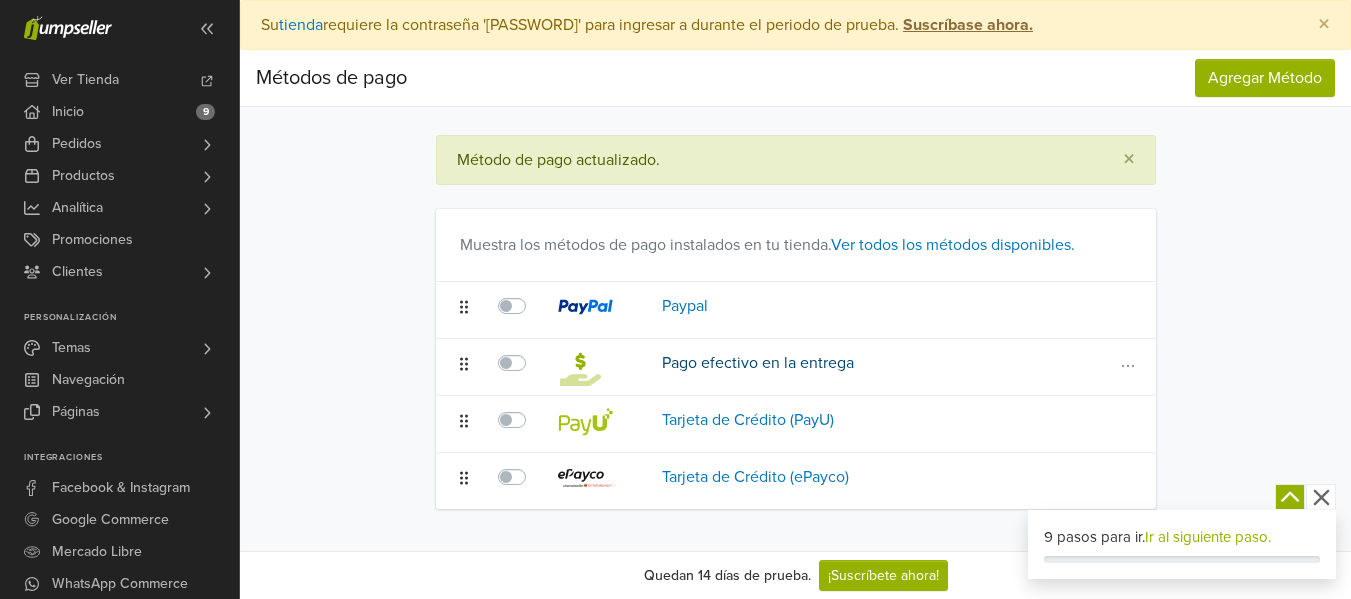 click on "Pago efectivo en la entrega" at bounding box center (758, 363) 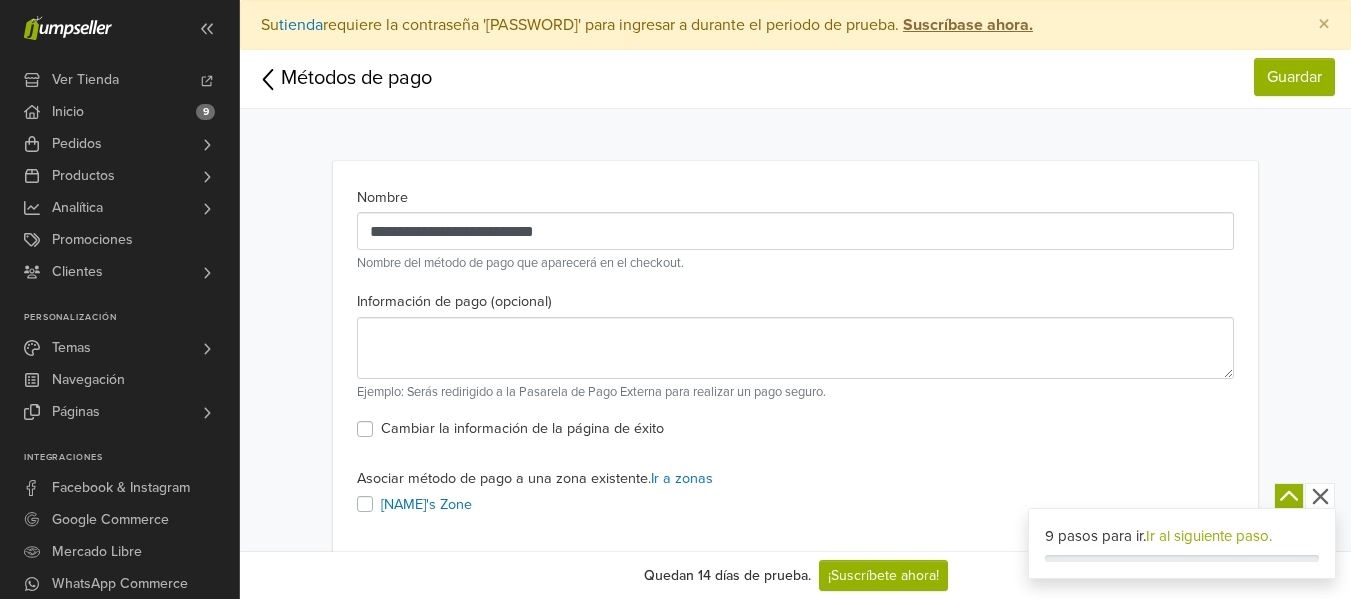 scroll, scrollTop: 0, scrollLeft: 0, axis: both 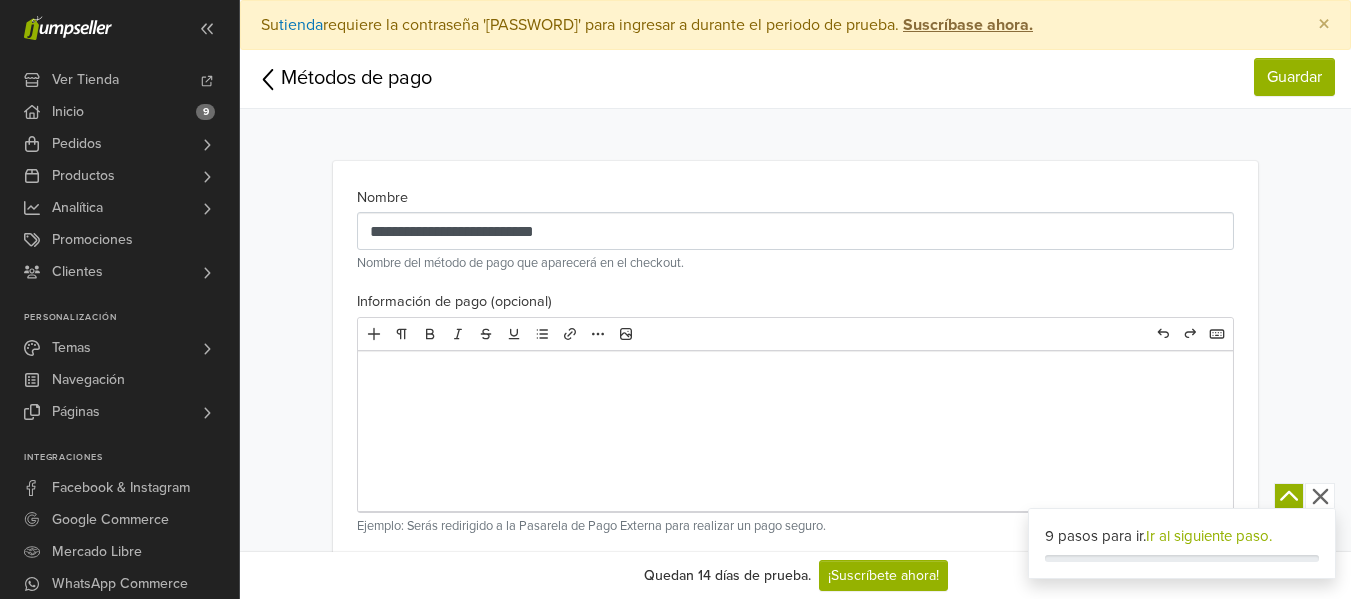 click 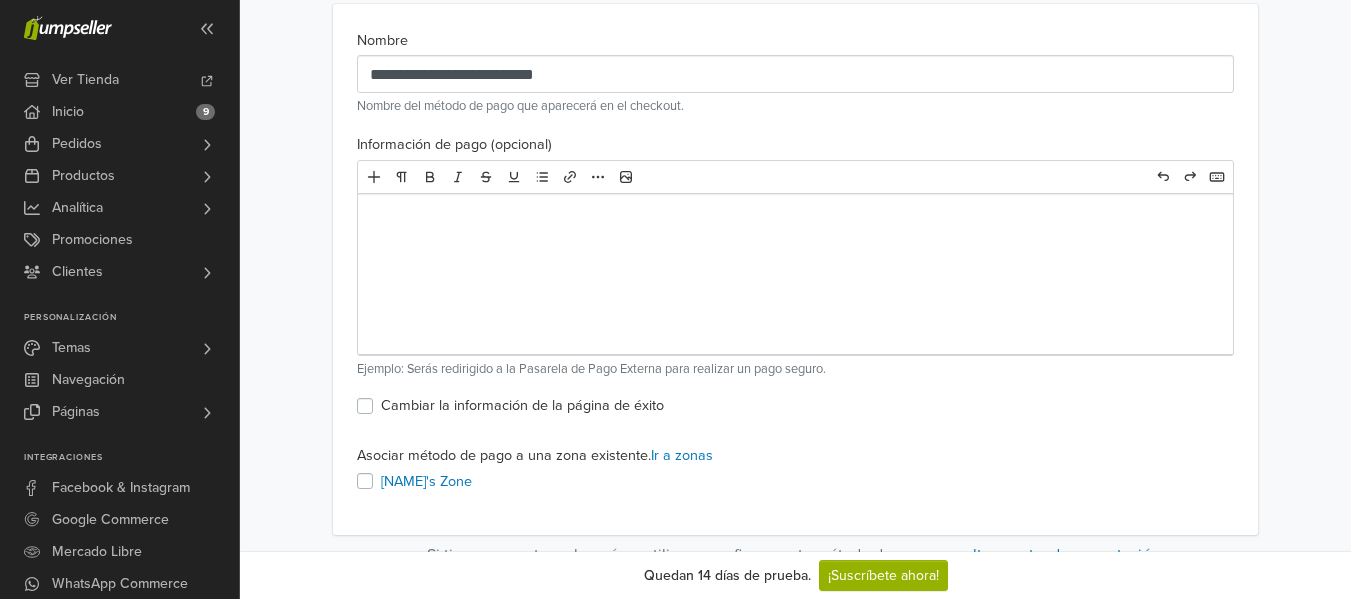 scroll, scrollTop: 173, scrollLeft: 0, axis: vertical 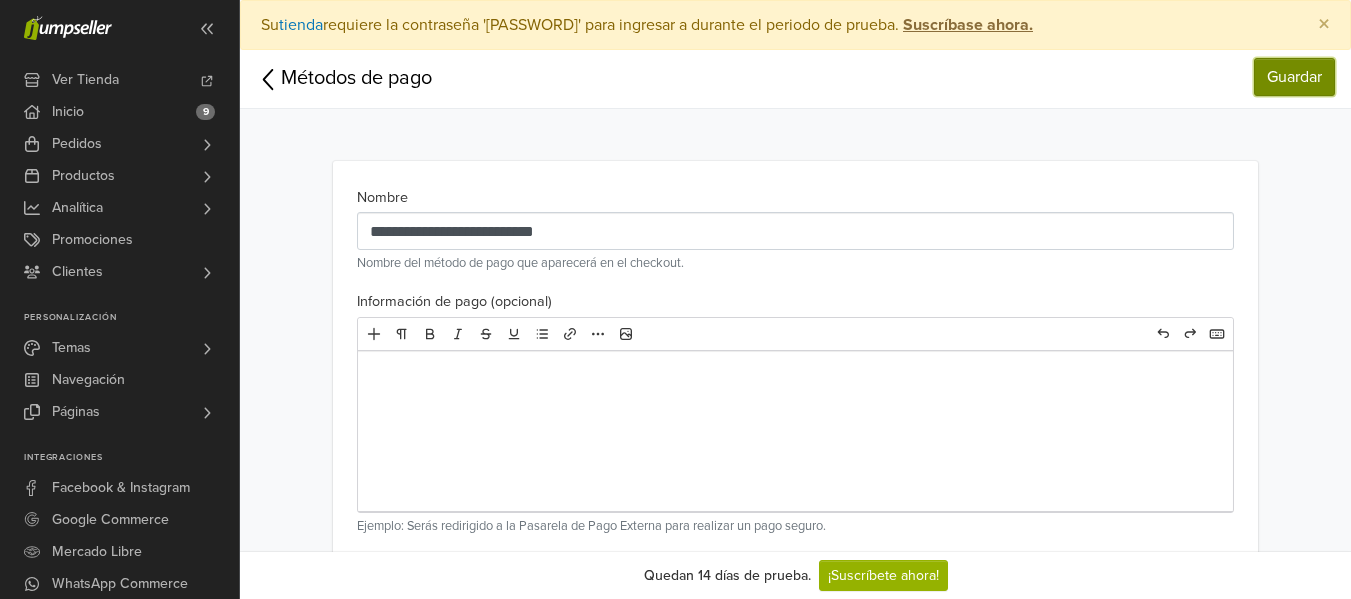click on "Guardar" at bounding box center (1294, 77) 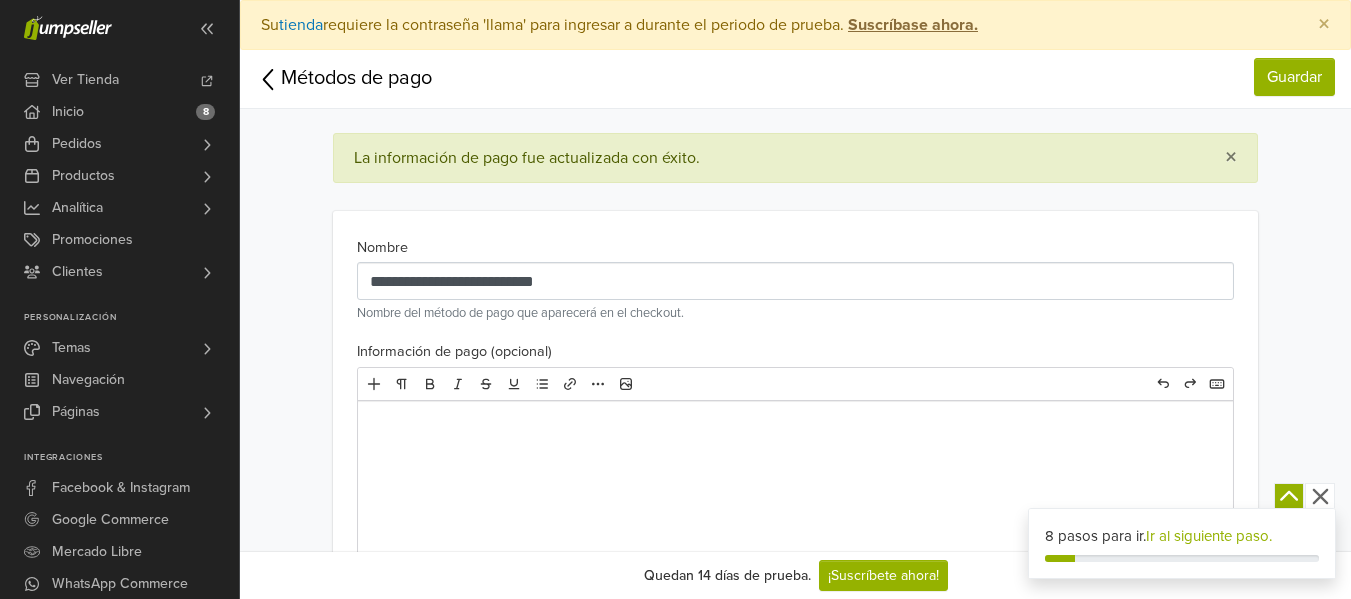 scroll, scrollTop: 0, scrollLeft: 0, axis: both 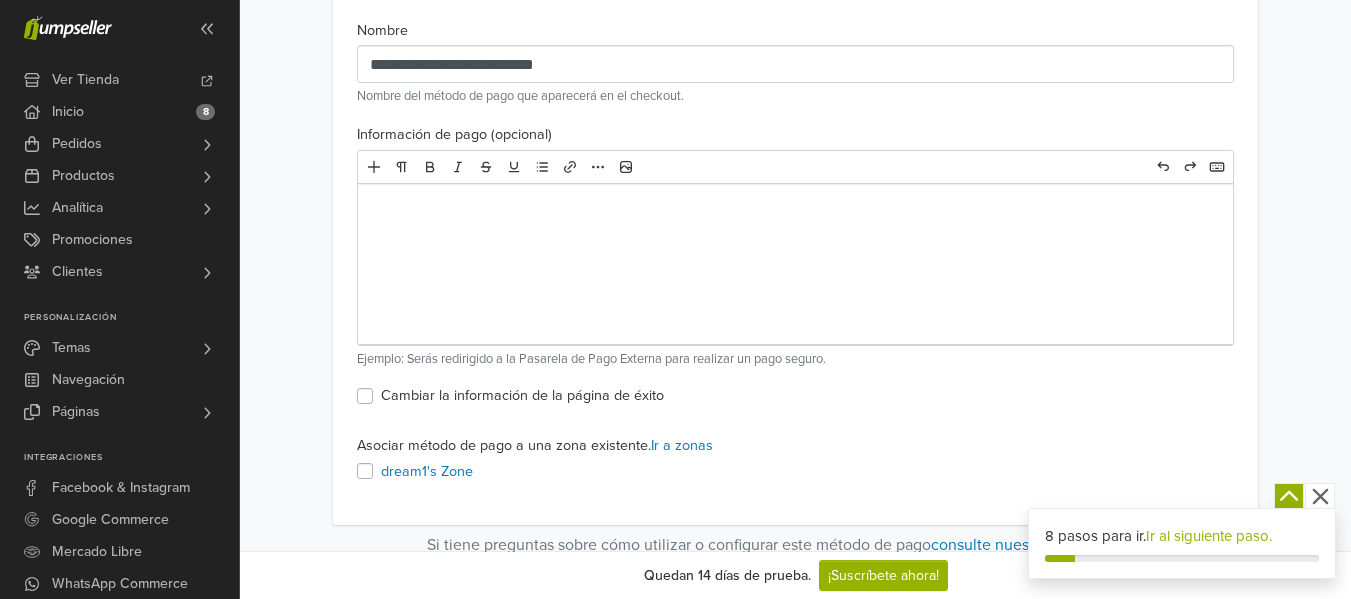 click on "dream1's Zone" at bounding box center (427, 472) 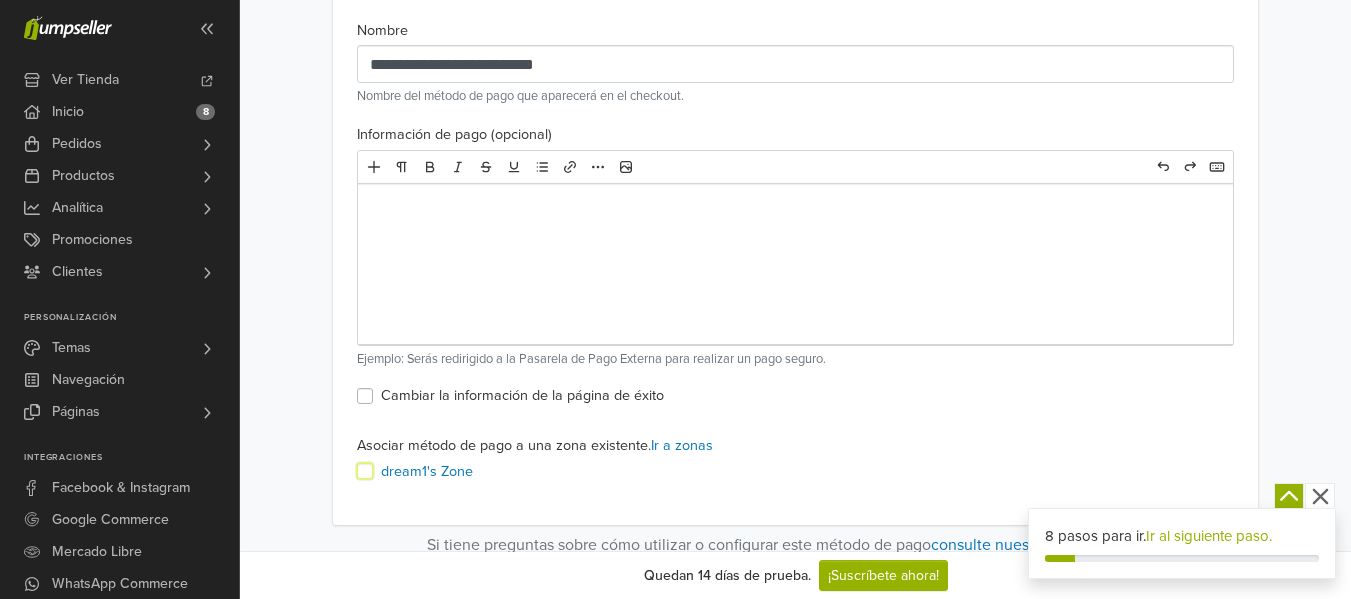 scroll, scrollTop: 0, scrollLeft: 0, axis: both 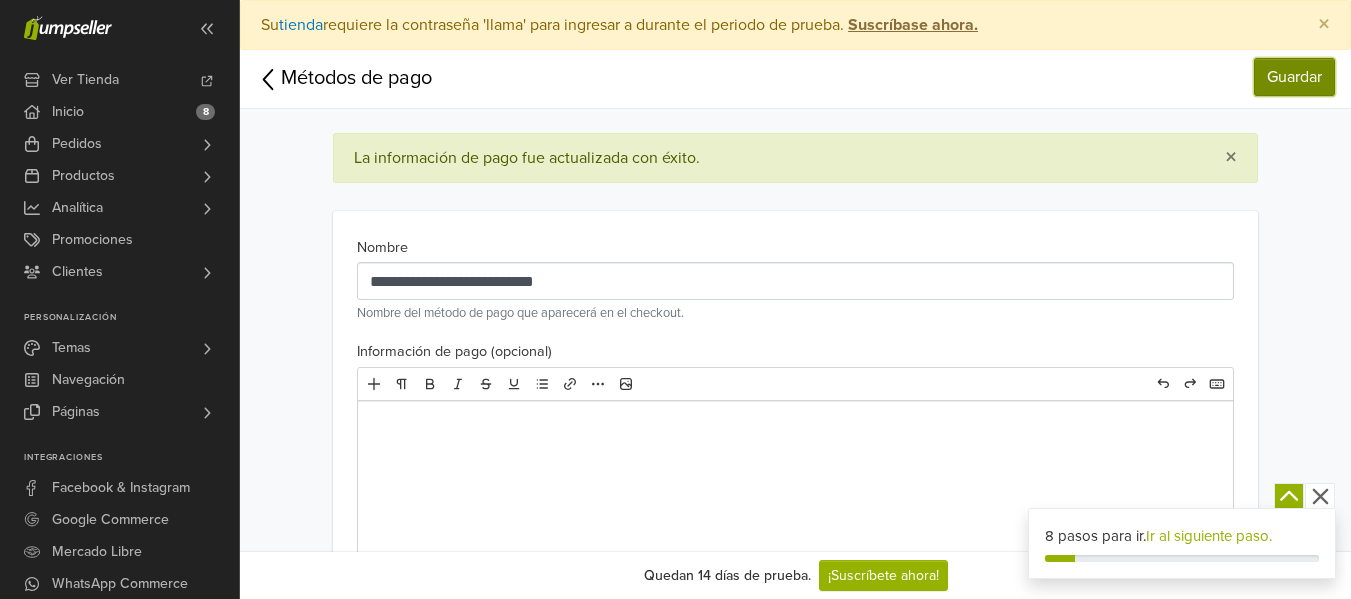 click on "Guardar" at bounding box center [1294, 77] 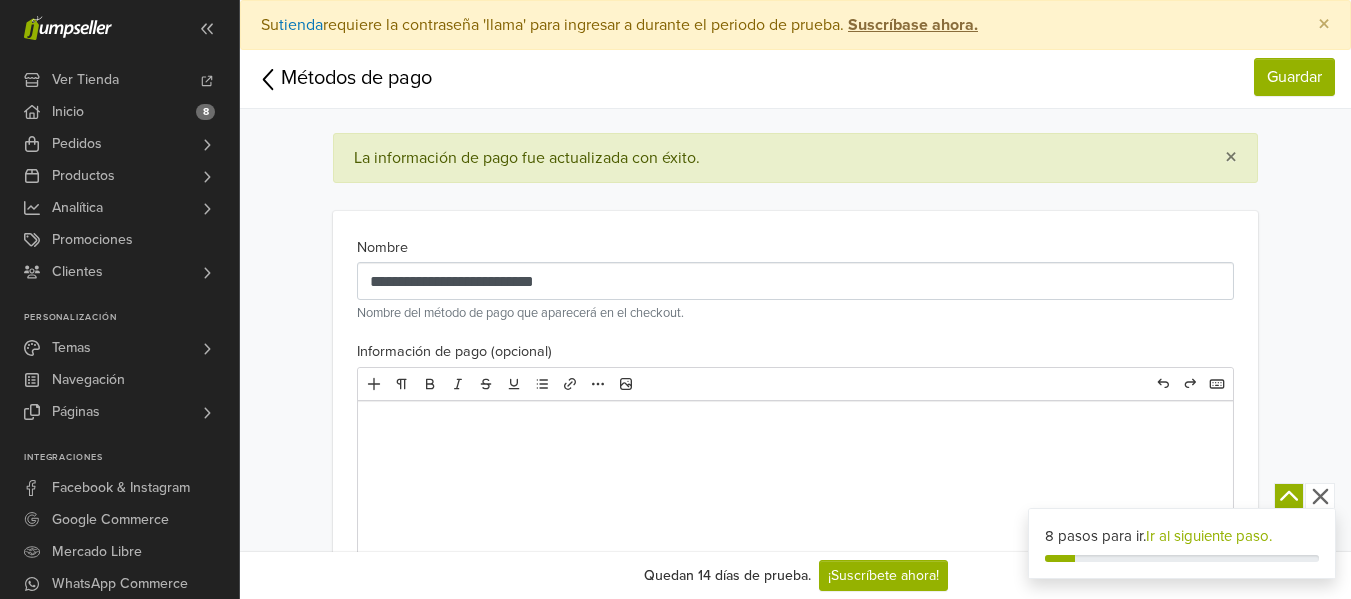 scroll, scrollTop: 0, scrollLeft: 0, axis: both 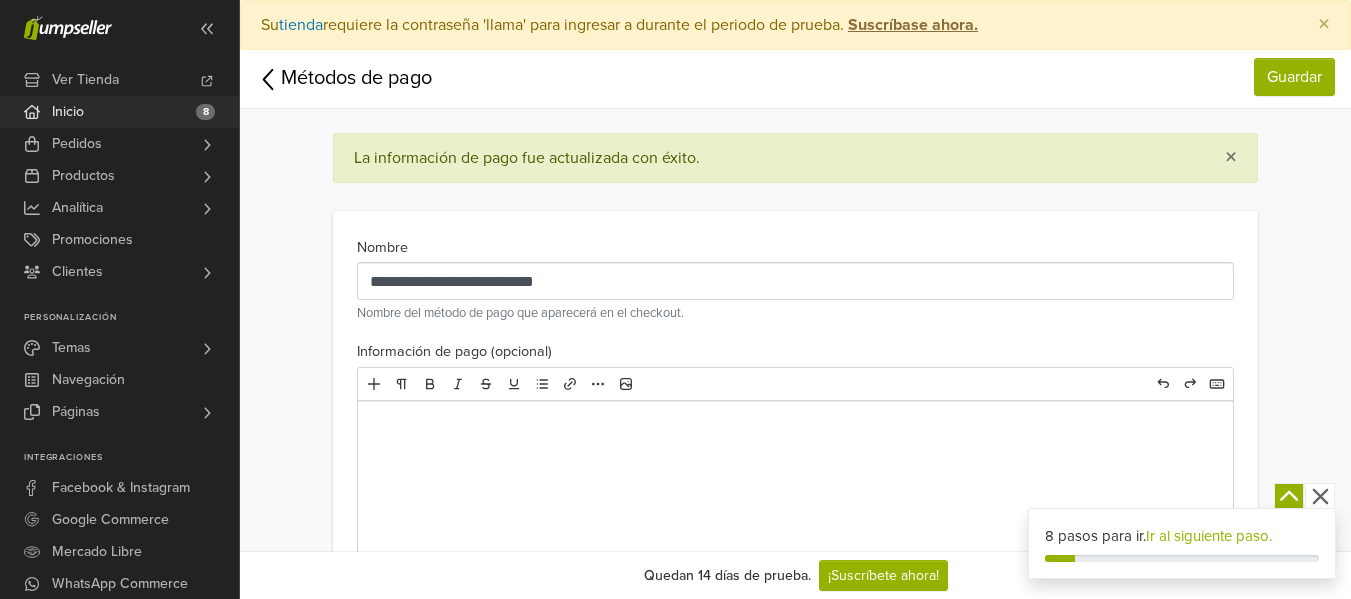 click on "Inicio
8" at bounding box center [119, 112] 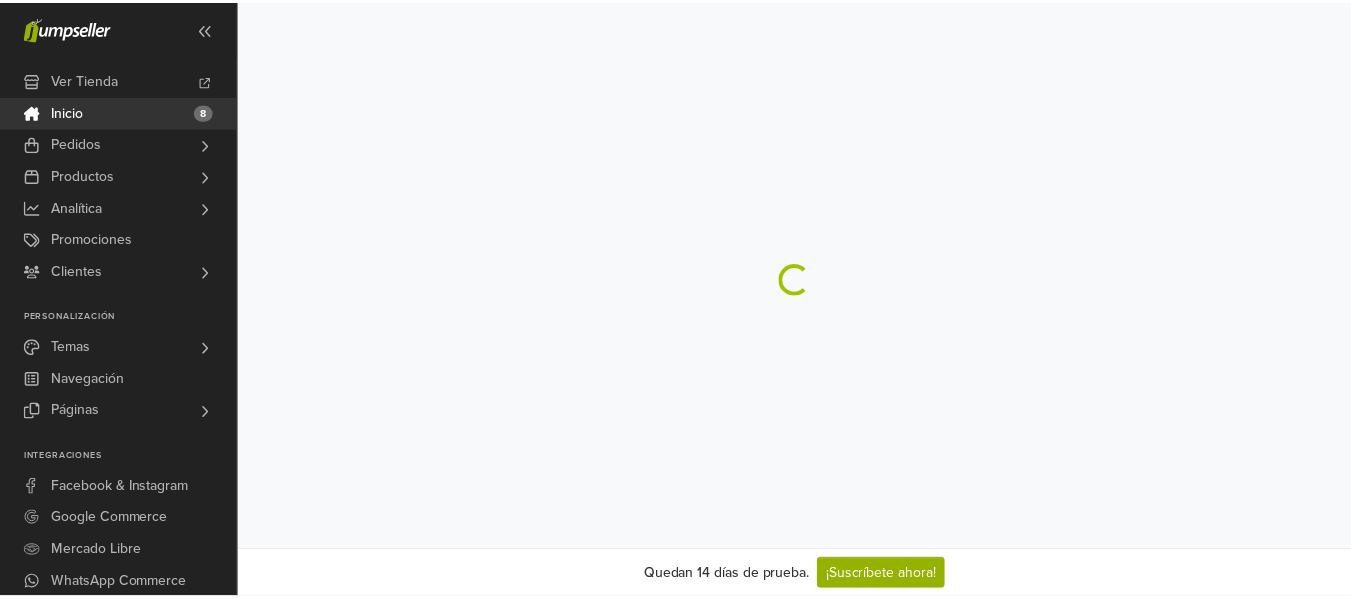 scroll, scrollTop: 0, scrollLeft: 0, axis: both 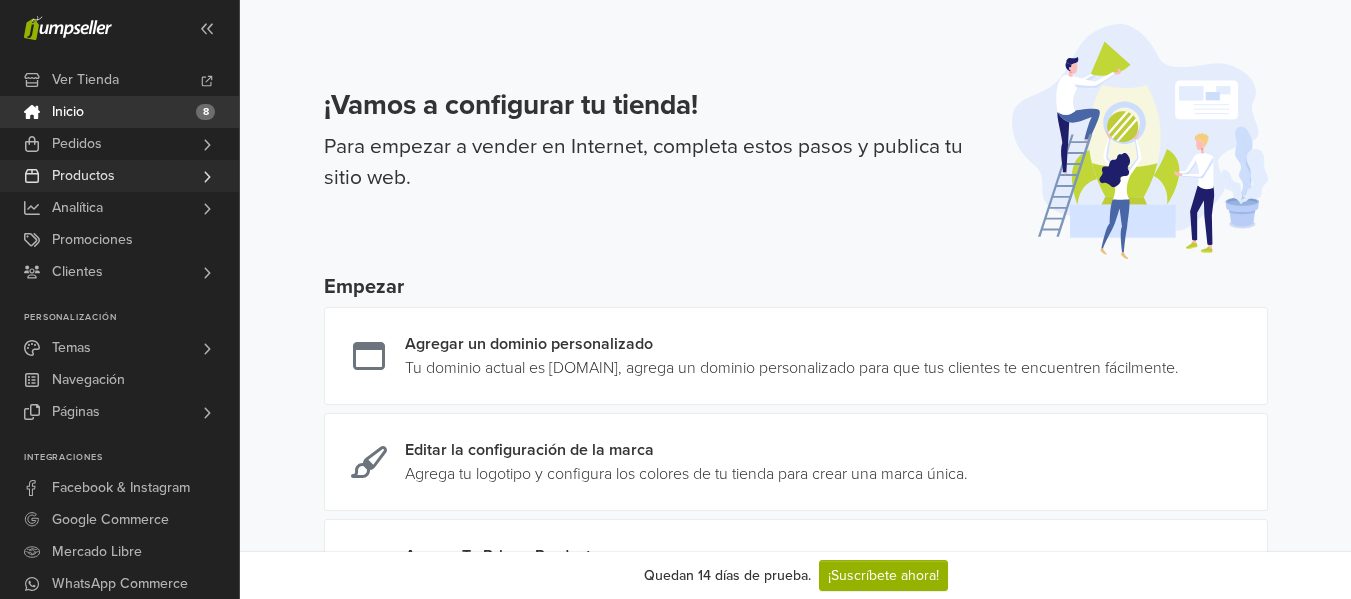click on "Productos" at bounding box center (119, 176) 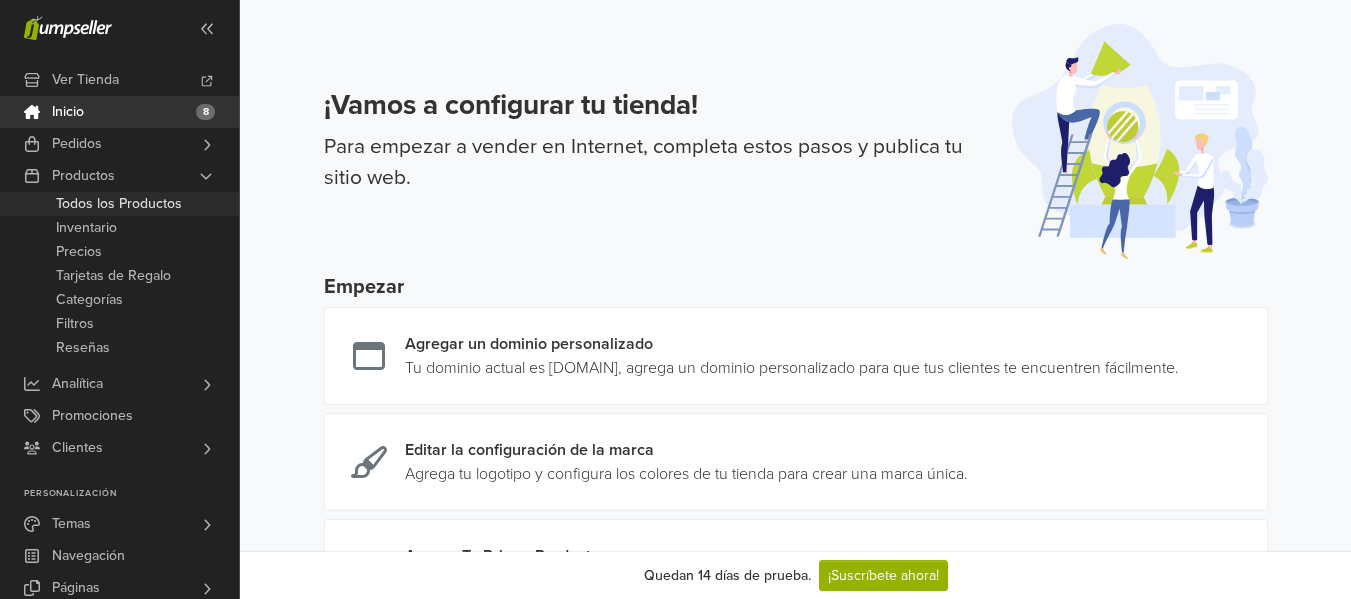 click on "Todos los Productos" at bounding box center [119, 204] 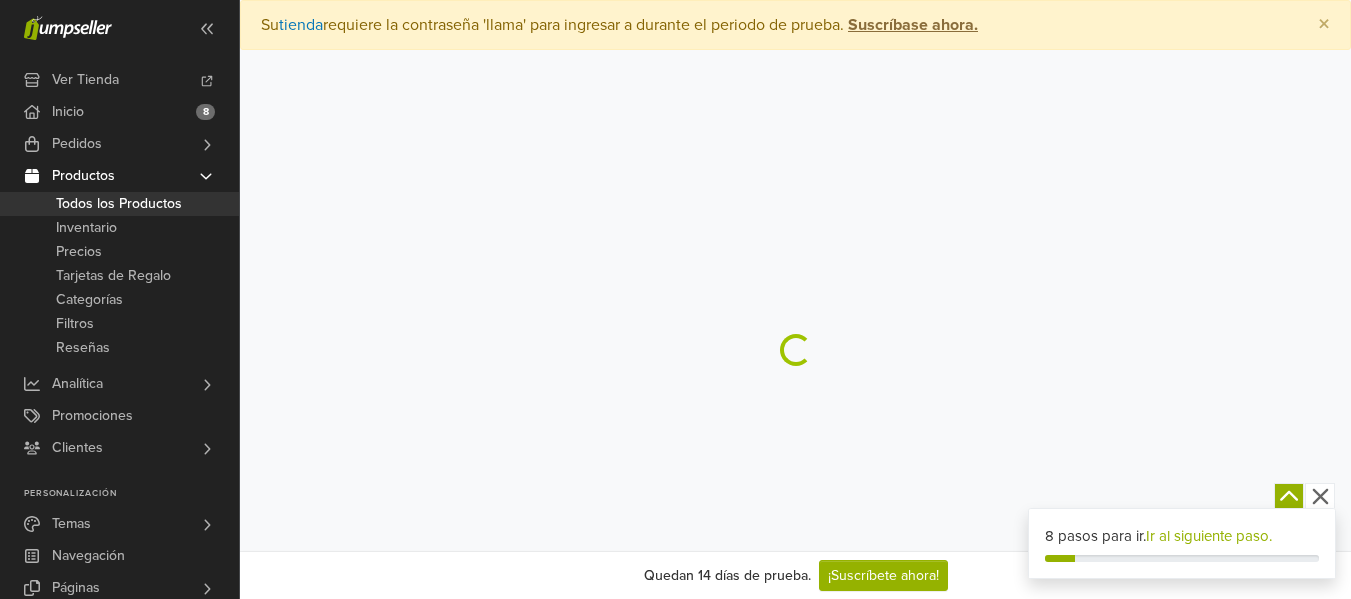 scroll, scrollTop: 0, scrollLeft: 0, axis: both 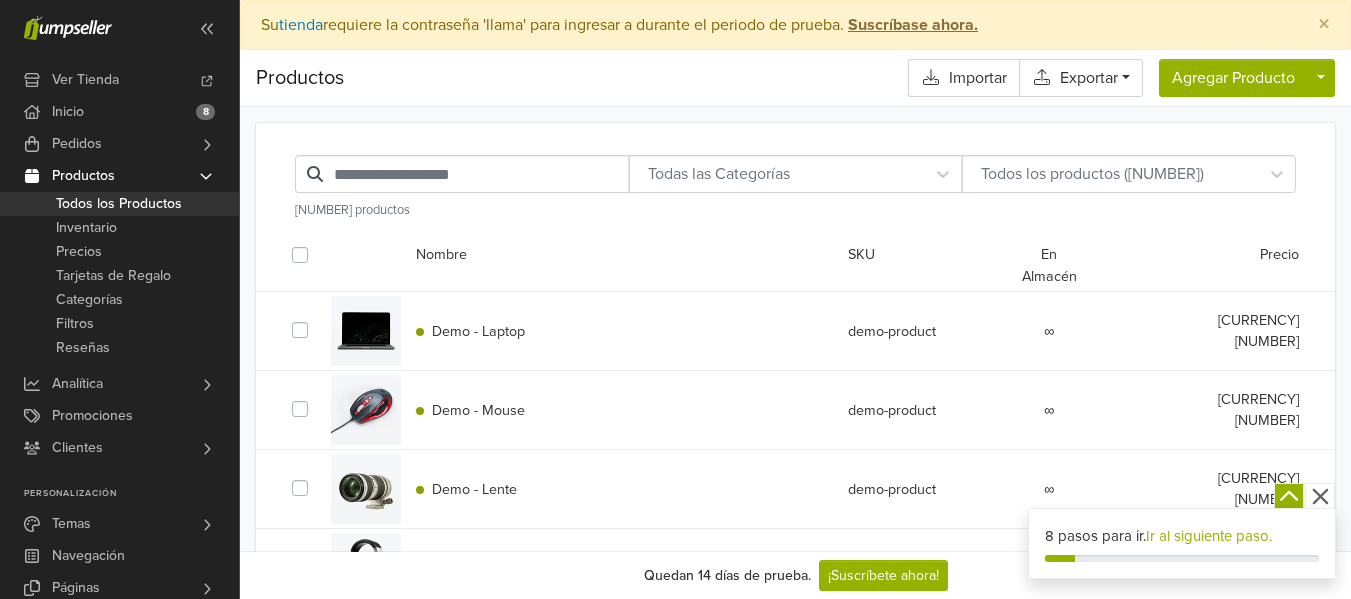 click 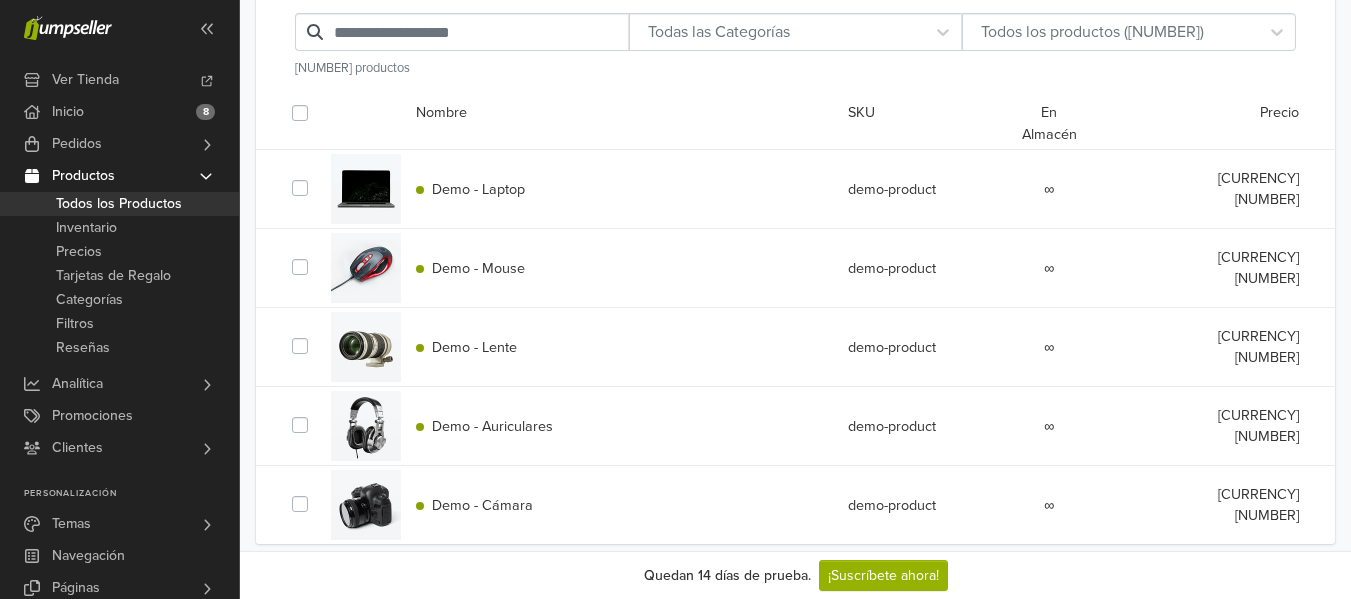 scroll, scrollTop: 175, scrollLeft: 0, axis: vertical 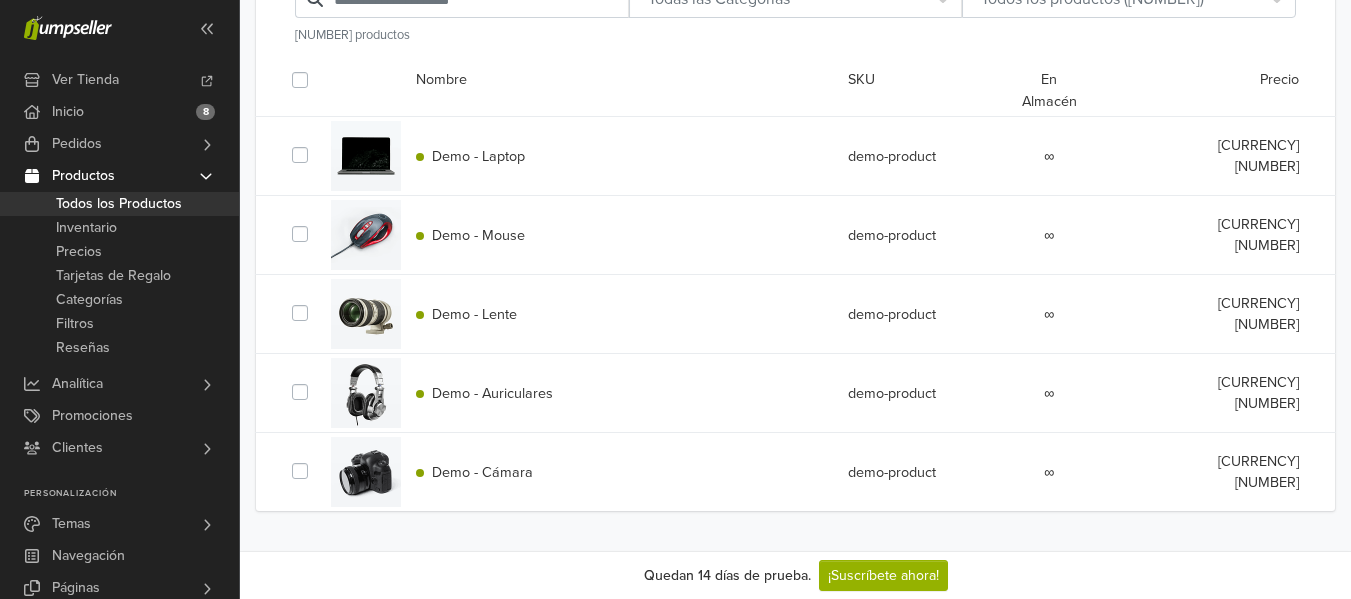 click at bounding box center (316, 460) 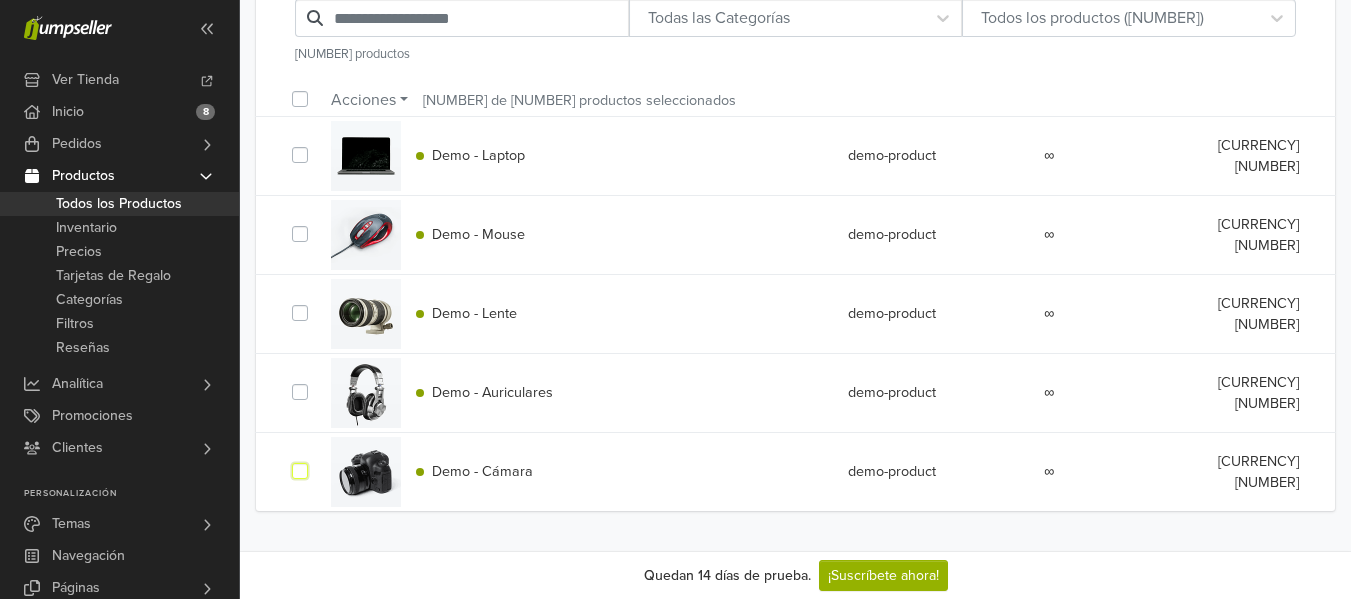scroll, scrollTop: 156, scrollLeft: 0, axis: vertical 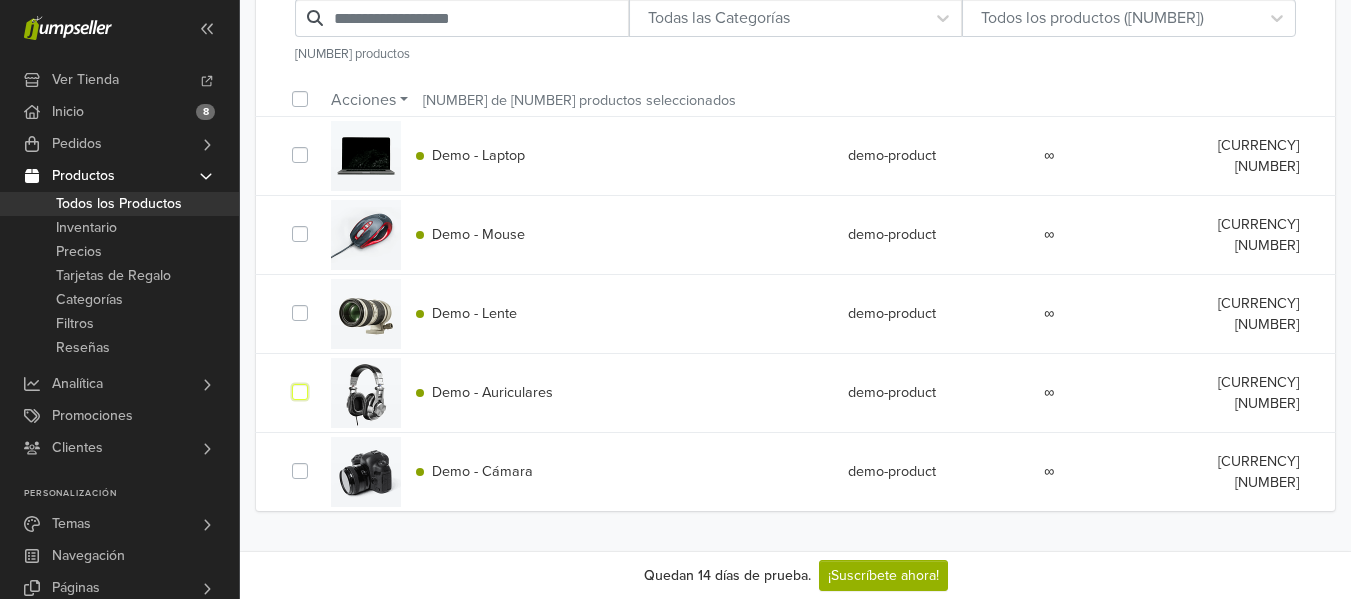 click at bounding box center (316, 302) 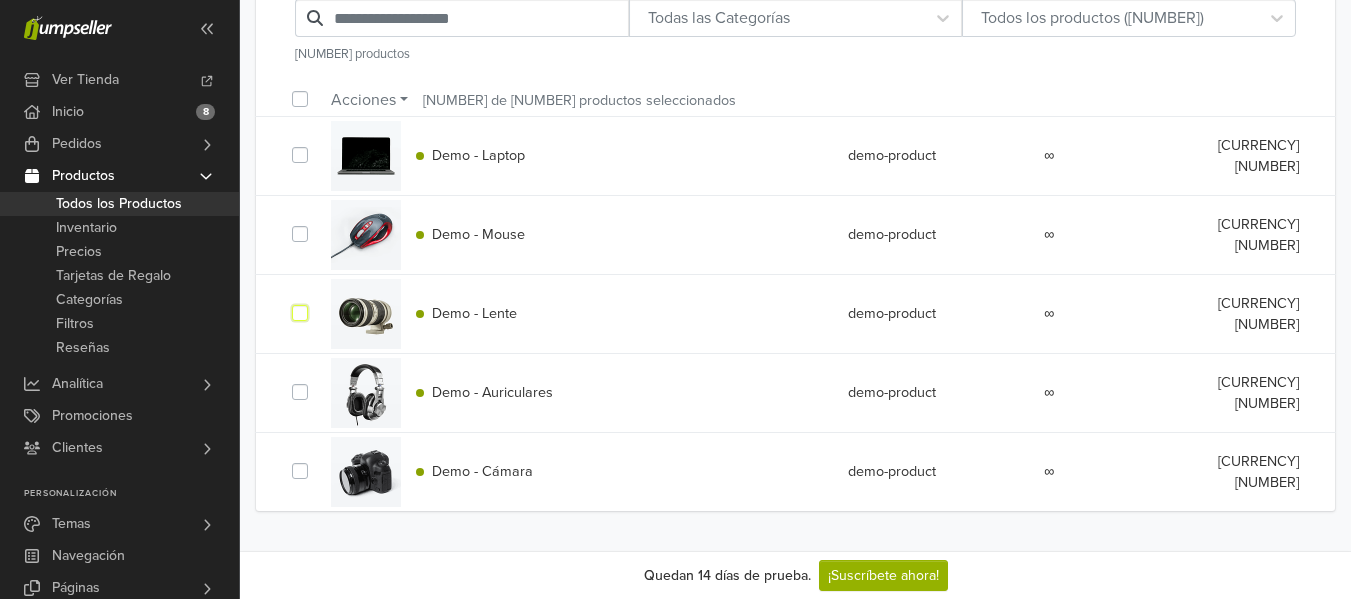 click at bounding box center (316, 223) 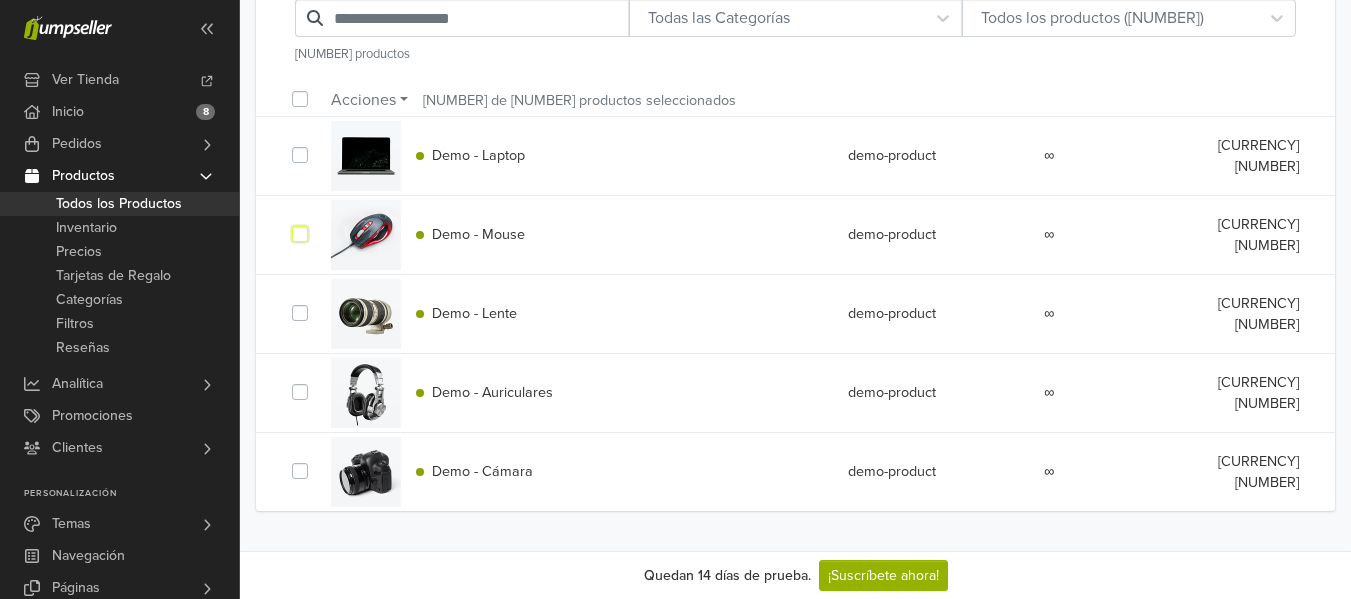 click at bounding box center (316, 144) 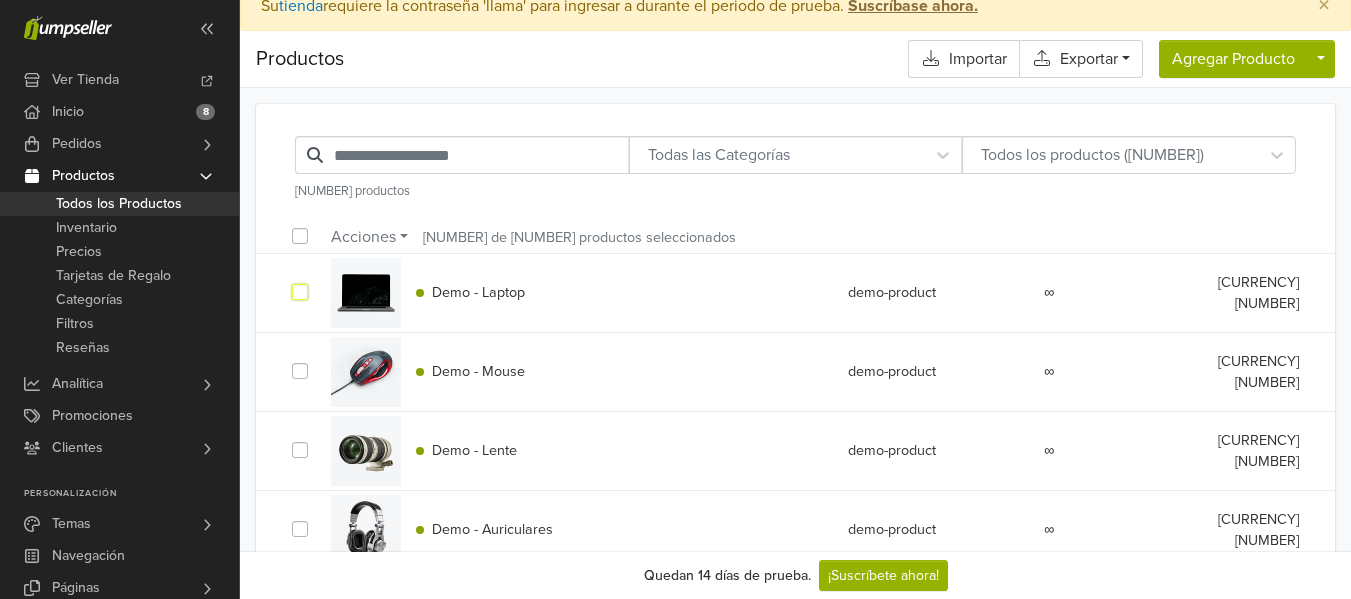 scroll, scrollTop: 0, scrollLeft: 0, axis: both 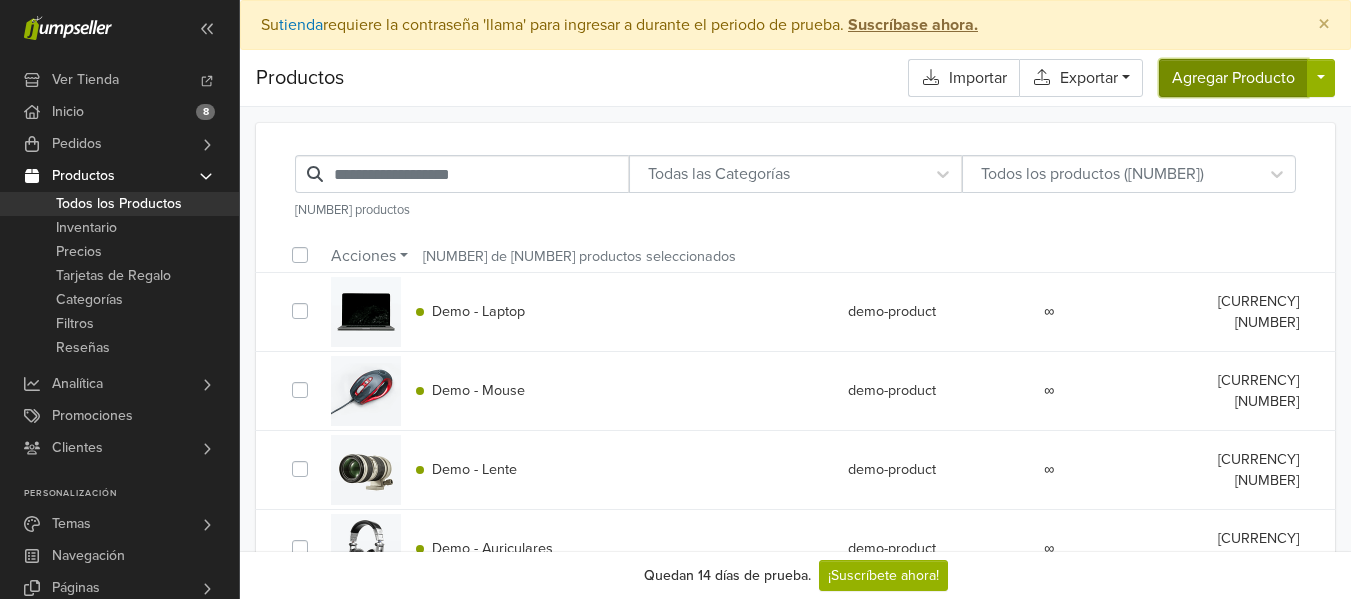 click on "Agregar Producto" at bounding box center [1233, 78] 